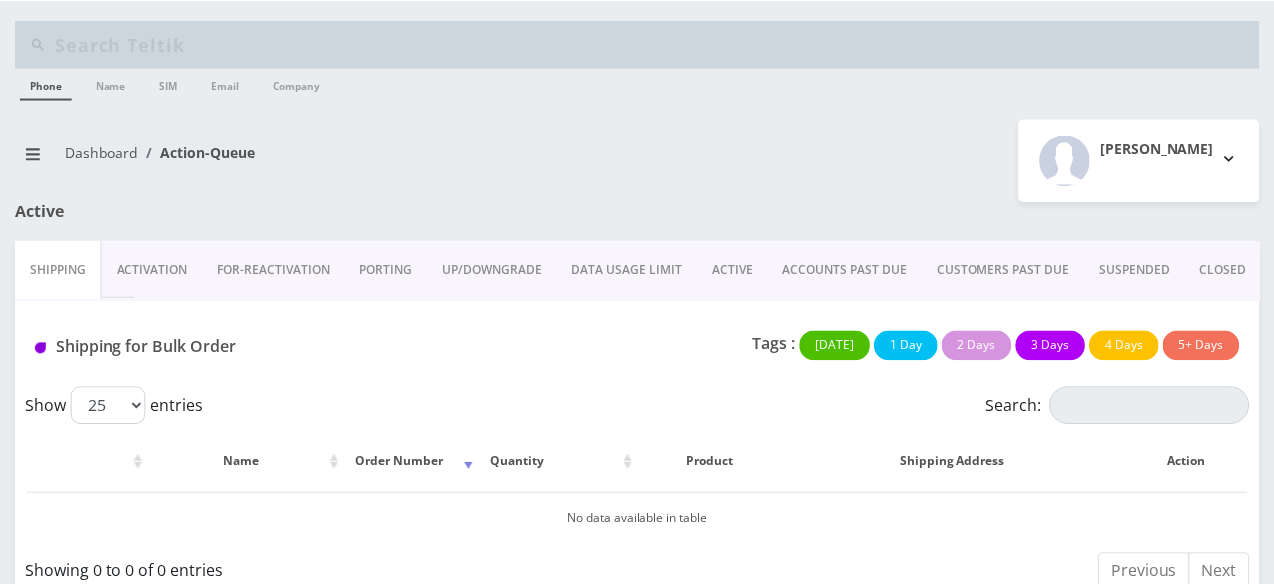 scroll, scrollTop: 0, scrollLeft: 0, axis: both 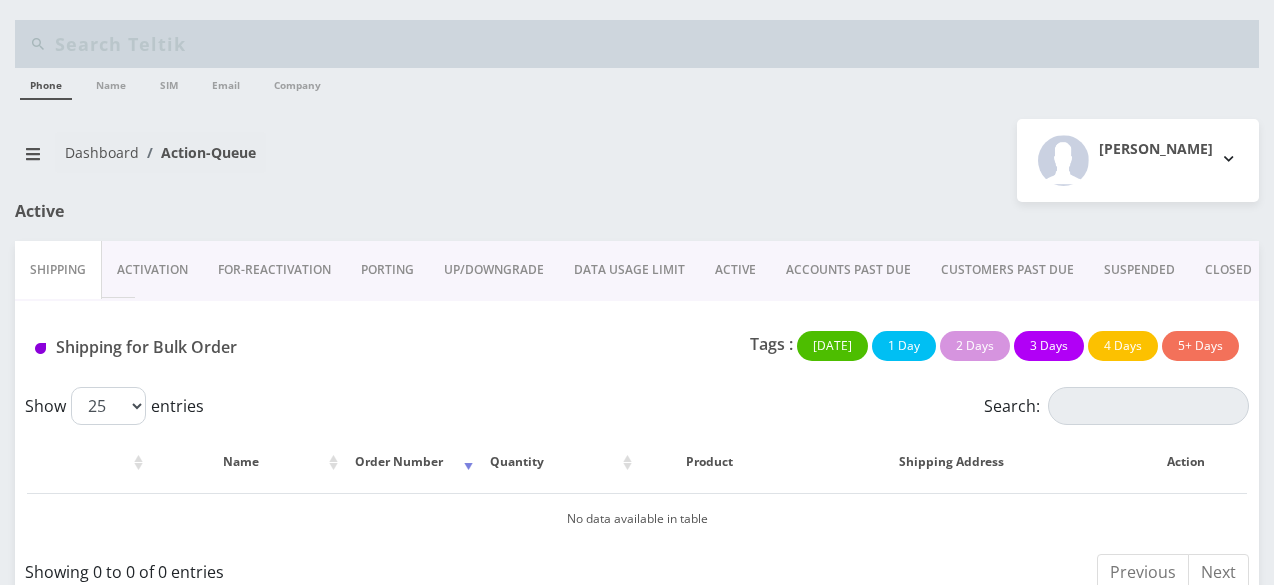 click on "ACTIVE" at bounding box center (735, 270) 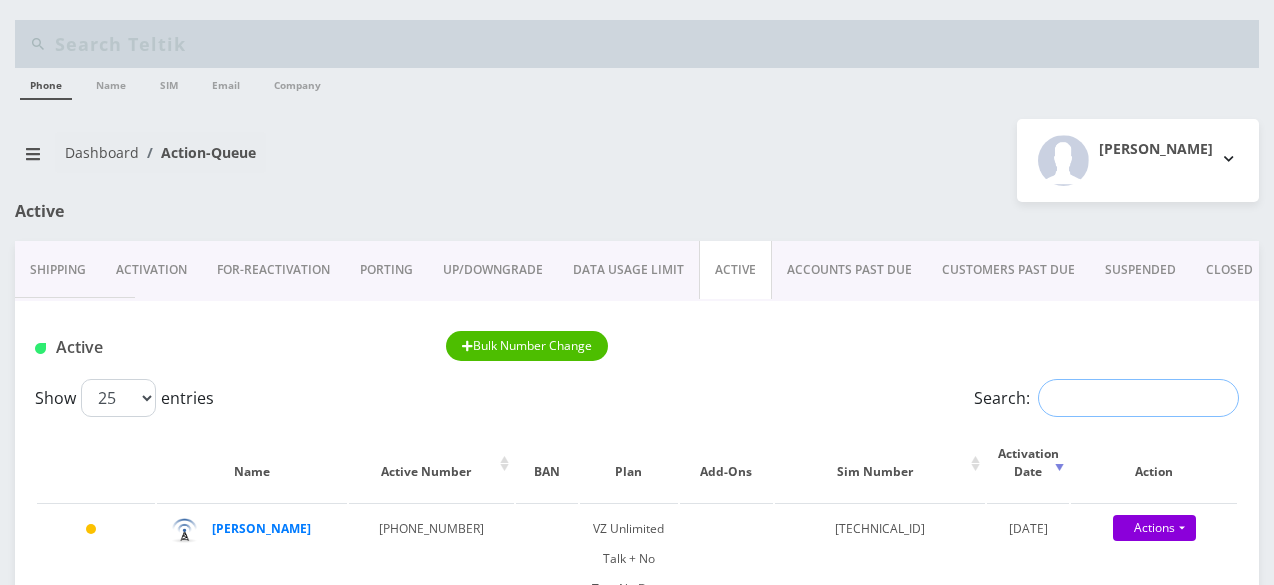 click on "Search:" at bounding box center (1138, 398) 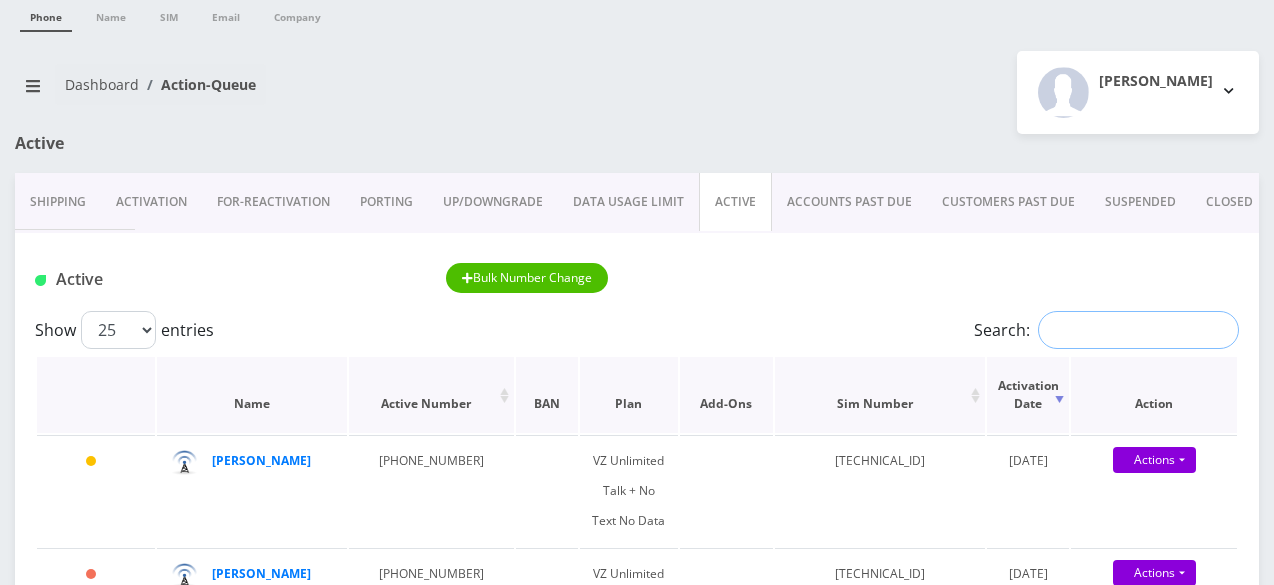 scroll, scrollTop: 100, scrollLeft: 0, axis: vertical 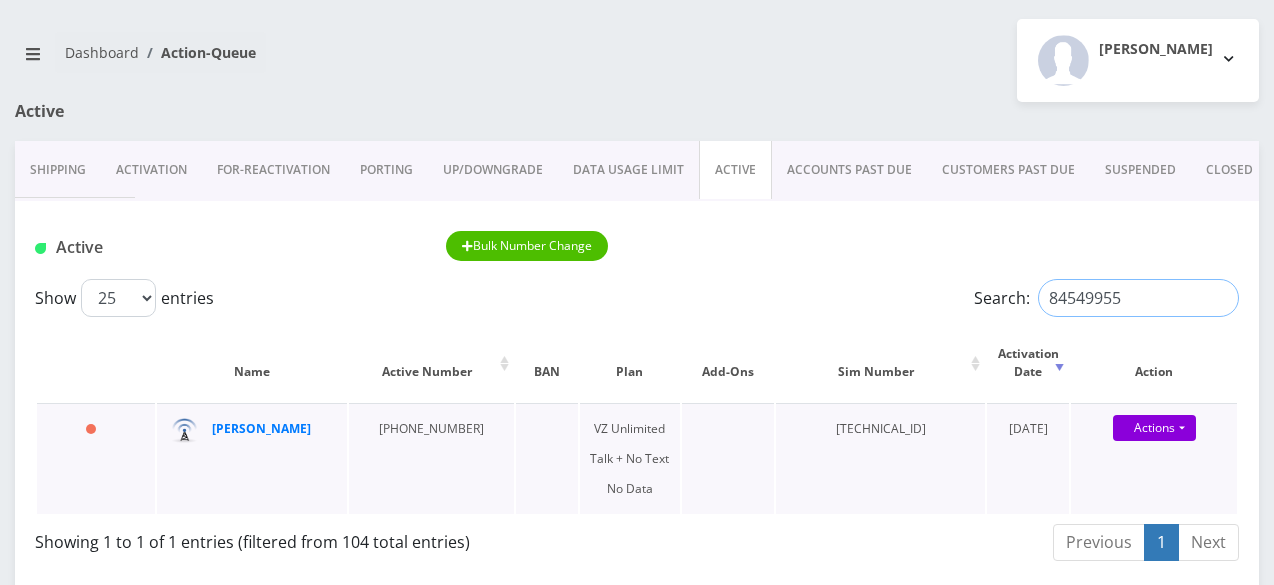 type on "84549955" 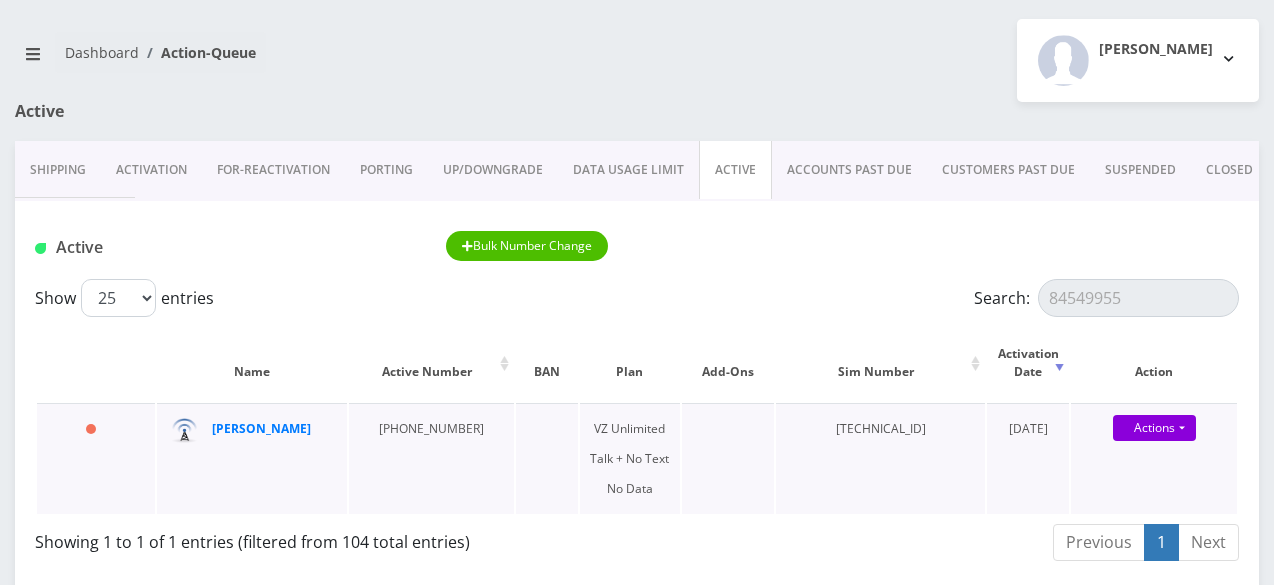 click on "[PHONE_NUMBER]" at bounding box center (431, 458) 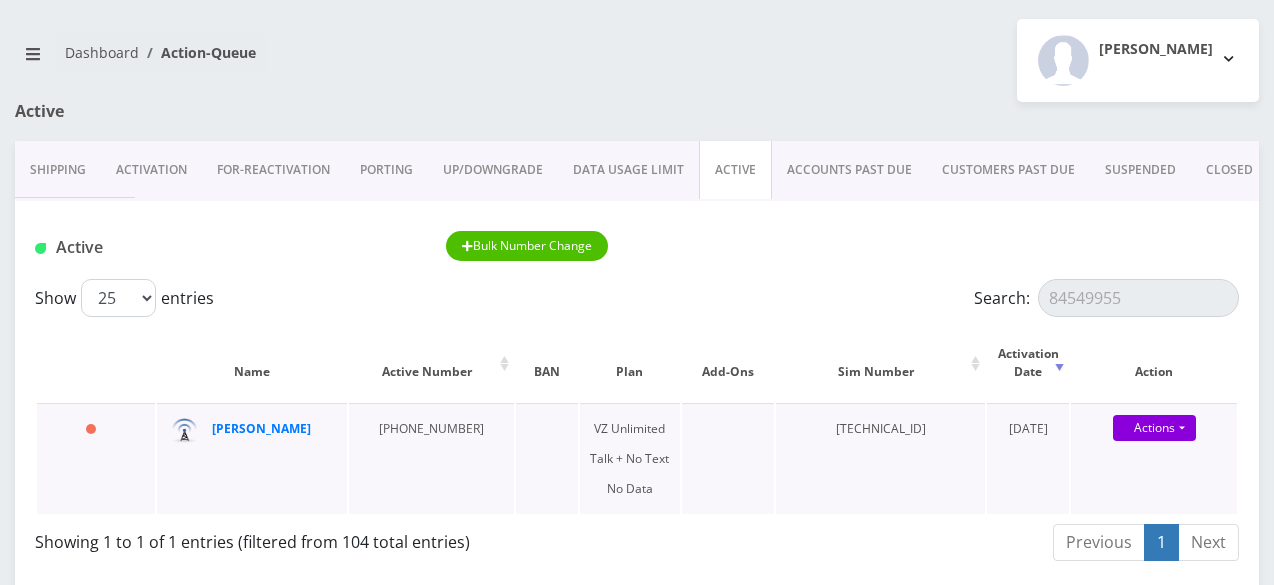 click on "[PHONE_NUMBER]" at bounding box center [431, 458] 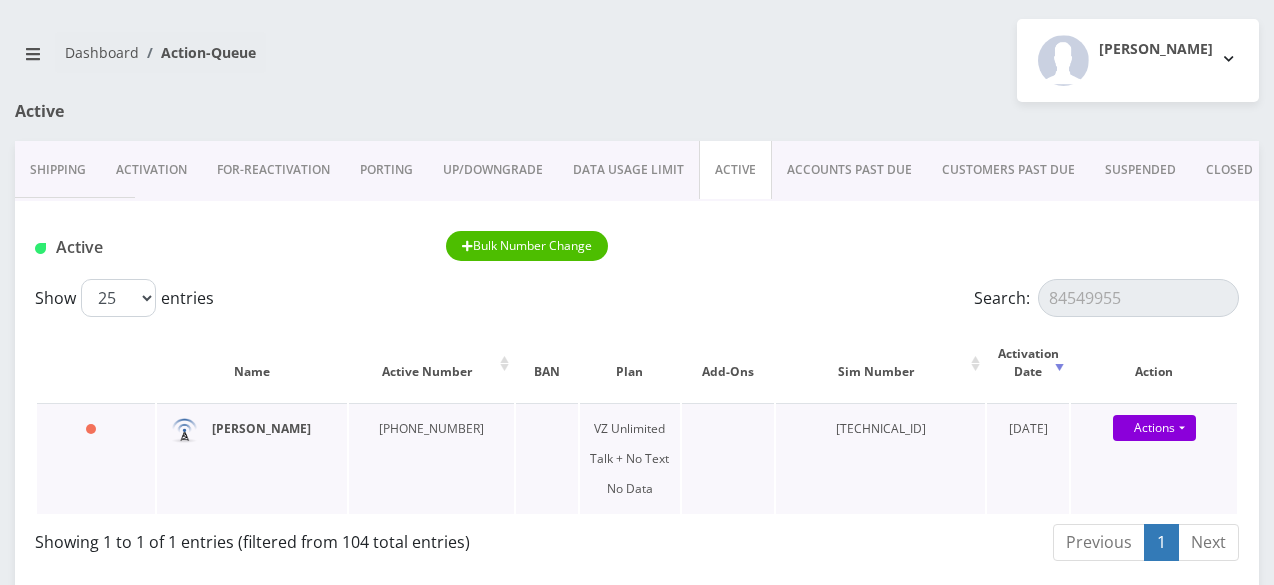 click on "[PERSON_NAME]" at bounding box center (261, 428) 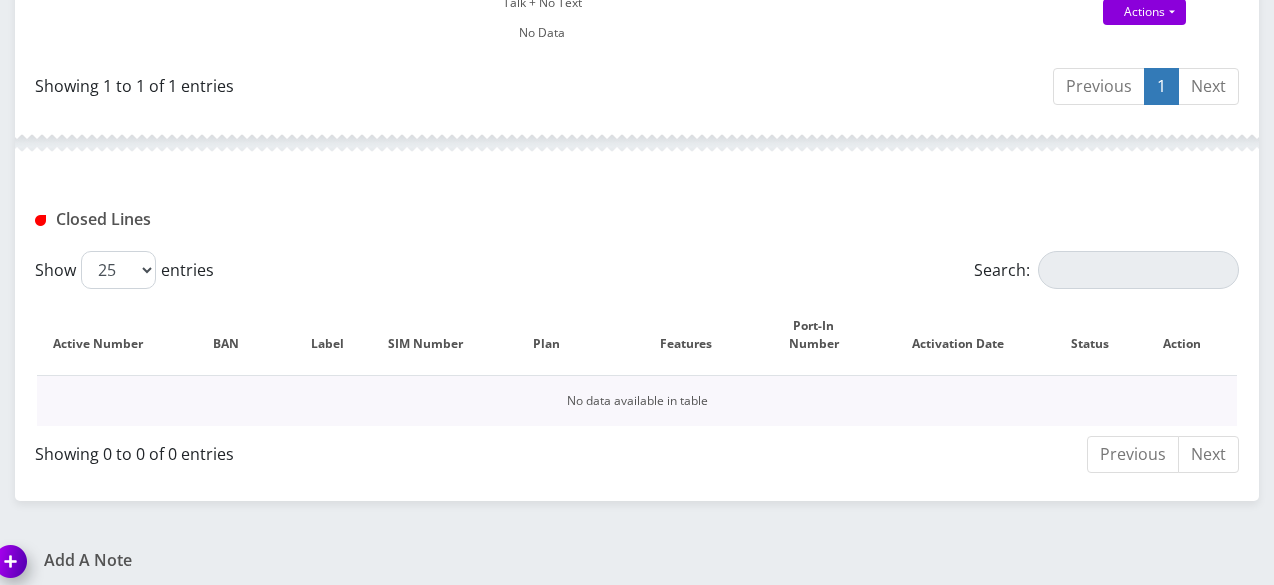scroll, scrollTop: 400, scrollLeft: 0, axis: vertical 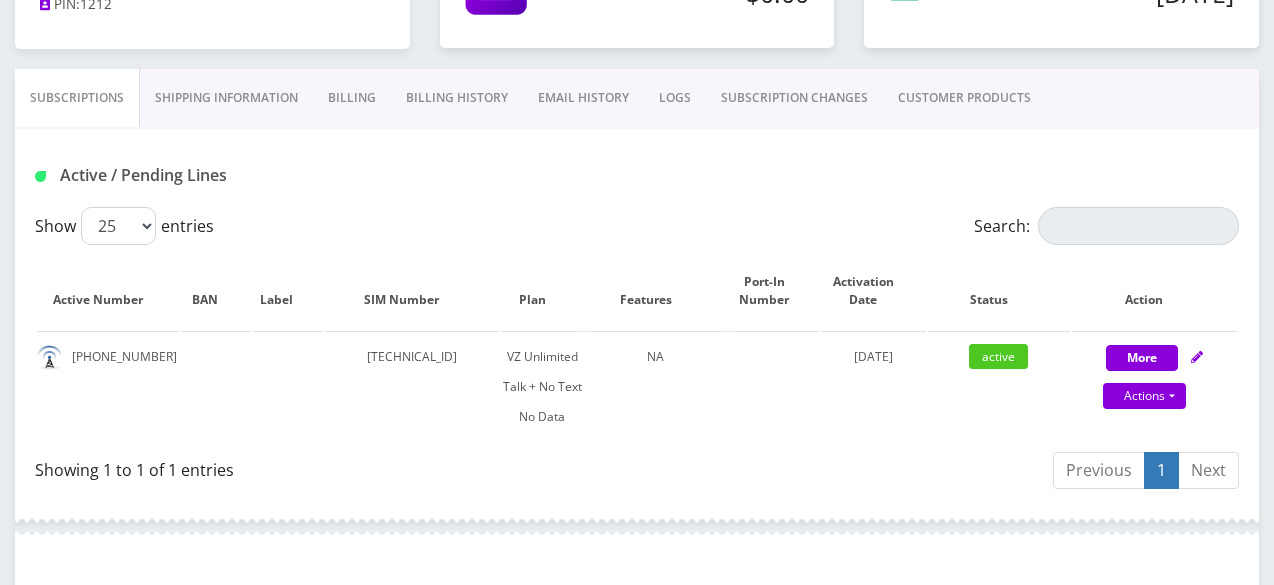 click on "Billing History" at bounding box center (457, 98) 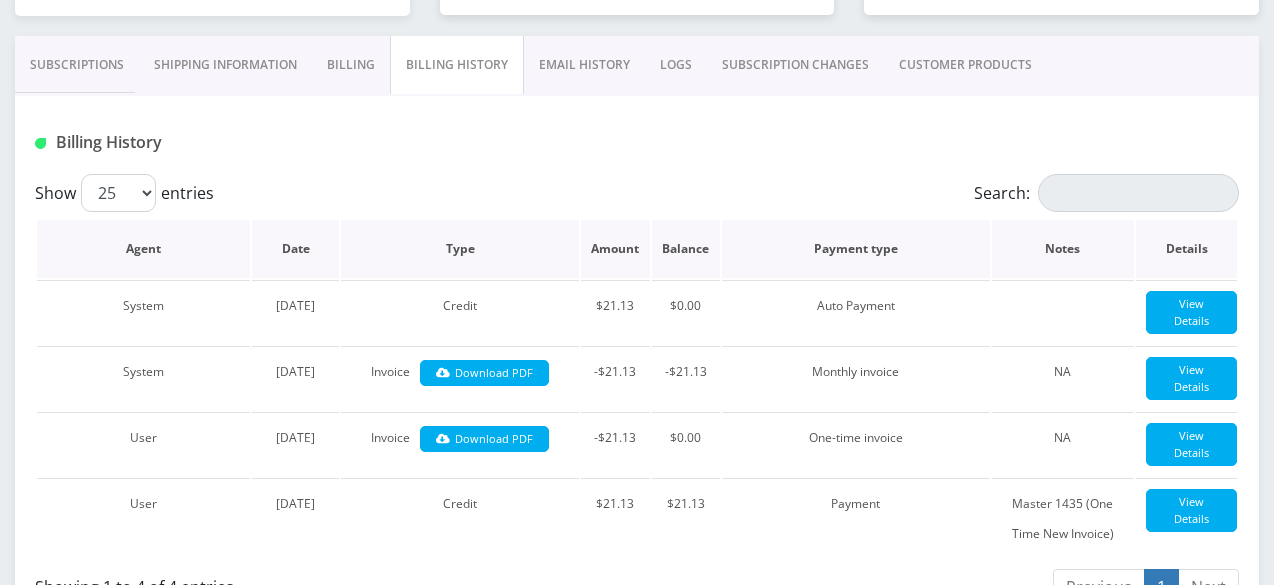 scroll, scrollTop: 557, scrollLeft: 0, axis: vertical 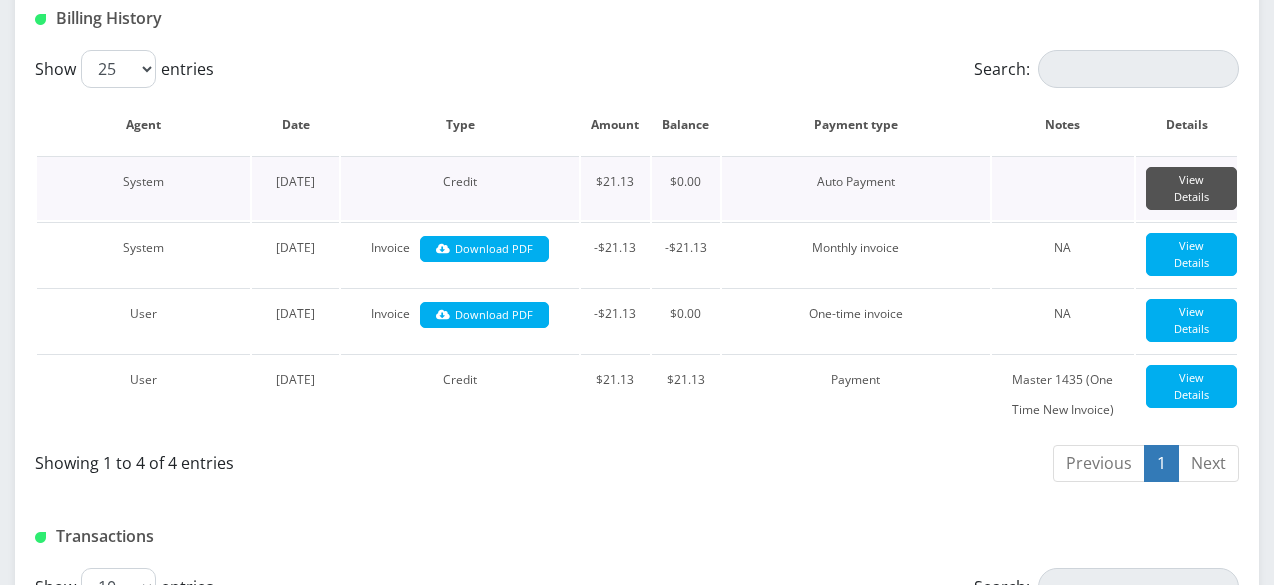click on "View Details" at bounding box center [1191, 188] 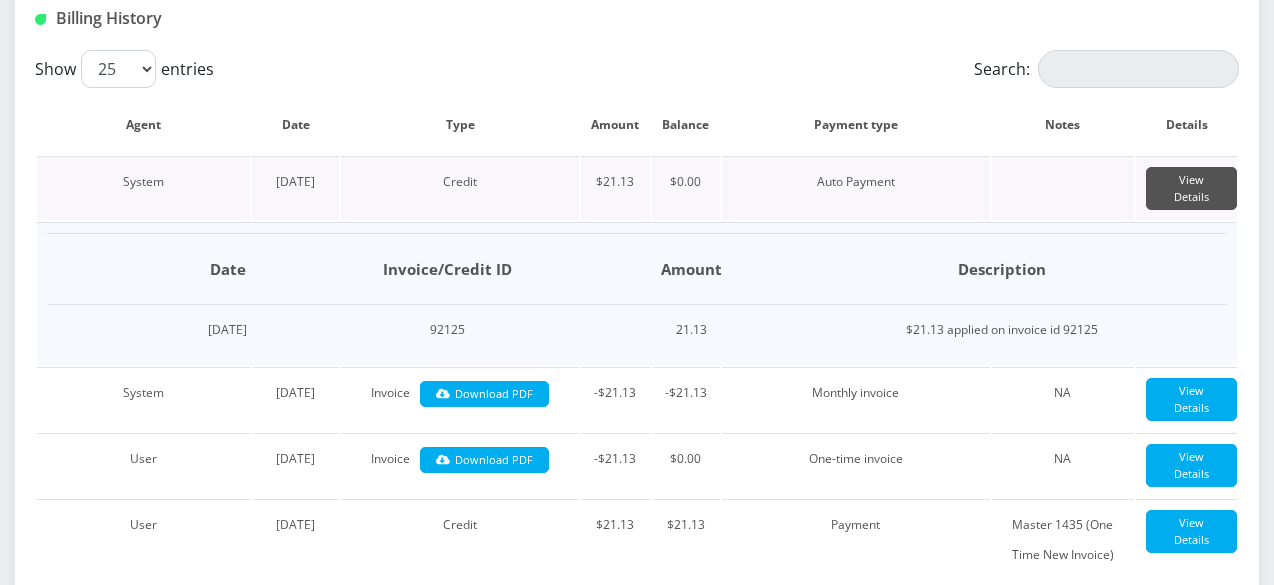 click on "View Details" at bounding box center [1191, 188] 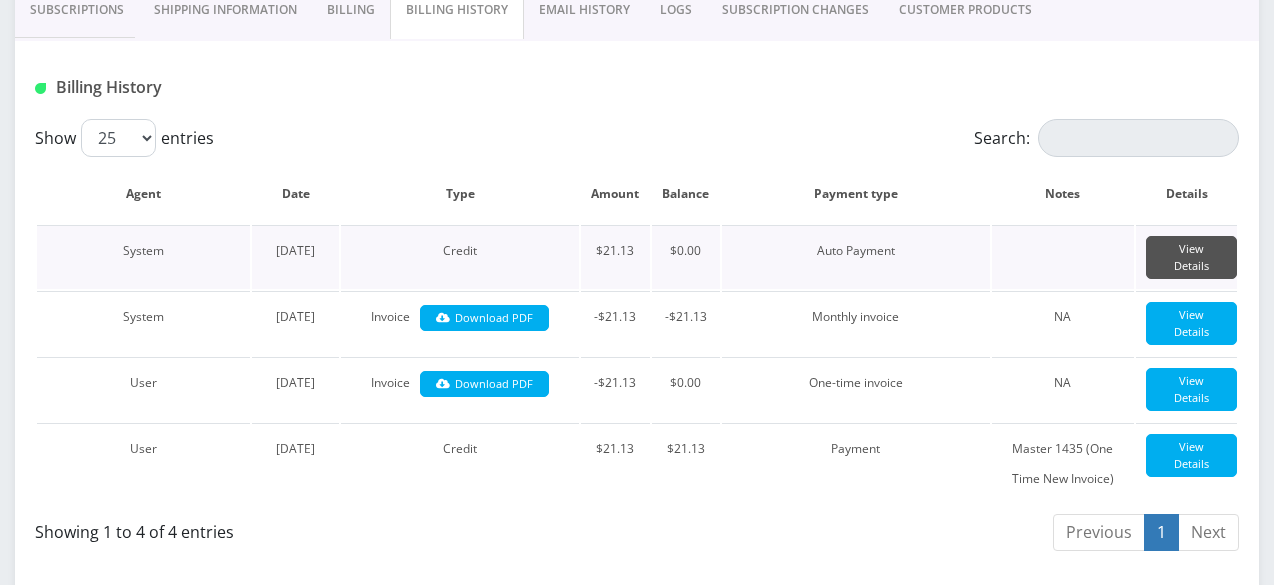 scroll, scrollTop: 457, scrollLeft: 0, axis: vertical 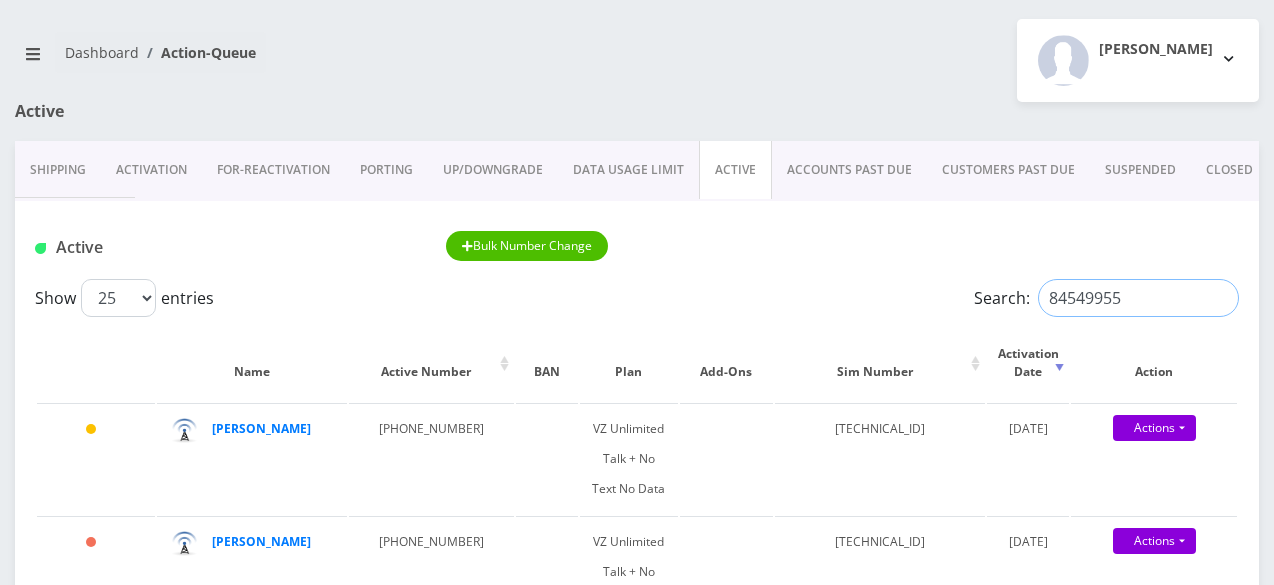 drag, startPoint x: 1091, startPoint y: 300, endPoint x: 1156, endPoint y: 300, distance: 65 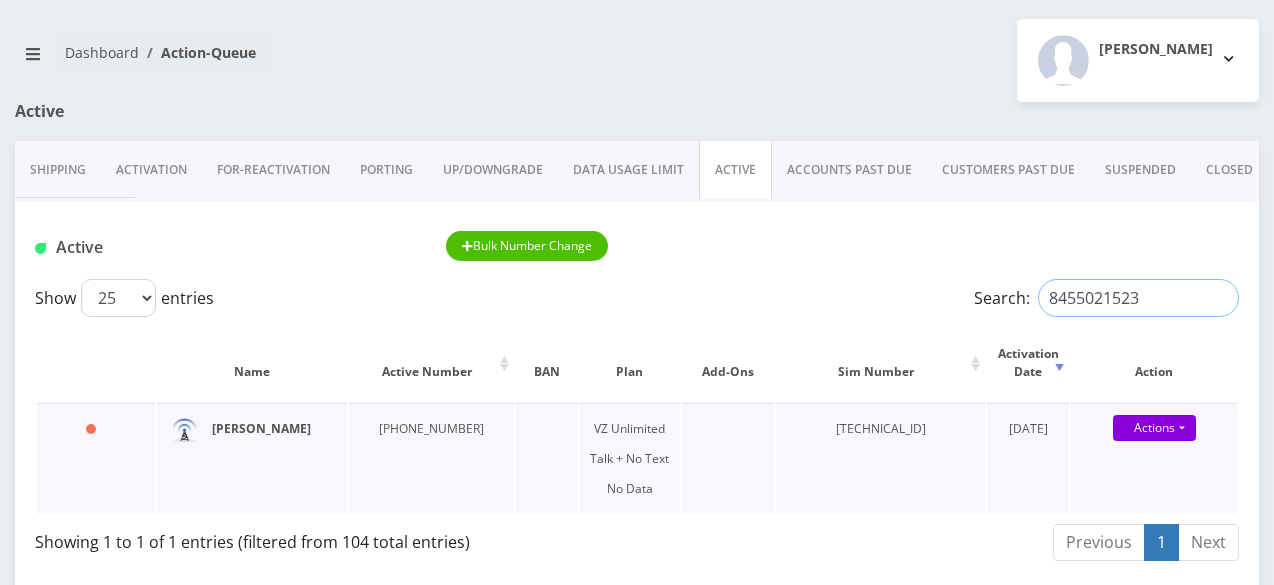type on "8455021523" 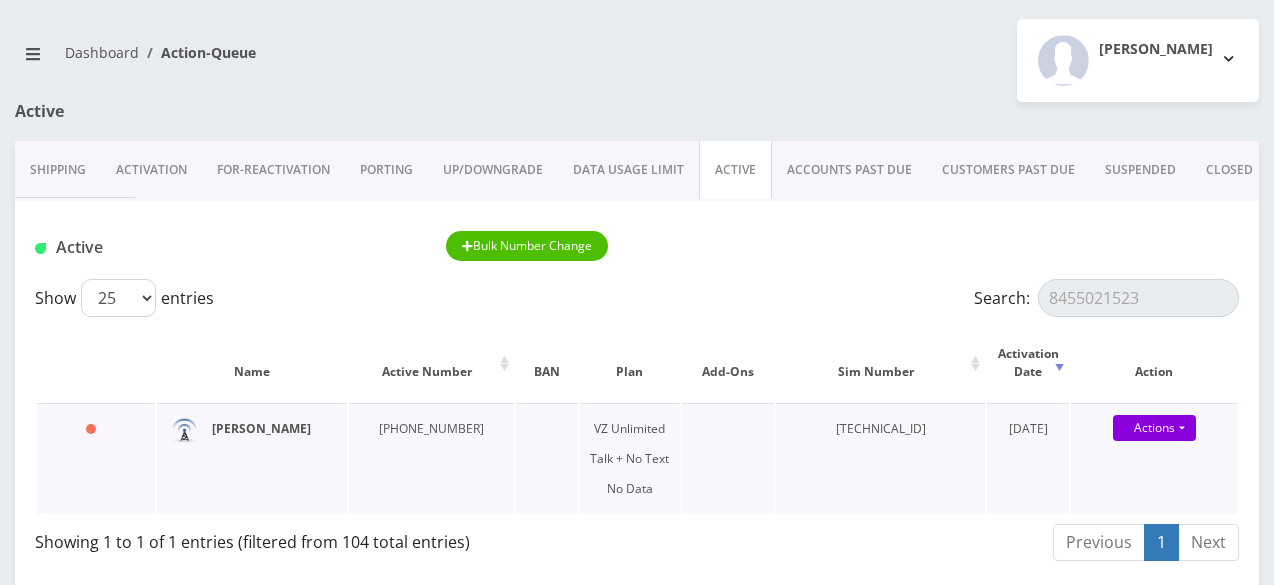 click on "[PERSON_NAME]" at bounding box center (261, 428) 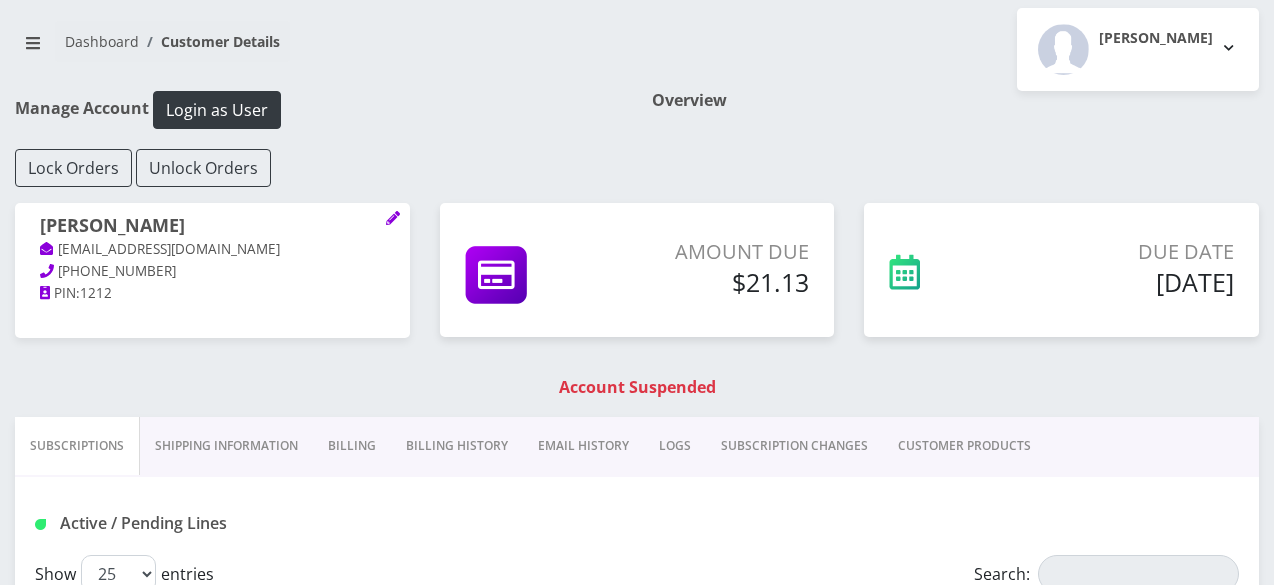 scroll, scrollTop: 100, scrollLeft: 0, axis: vertical 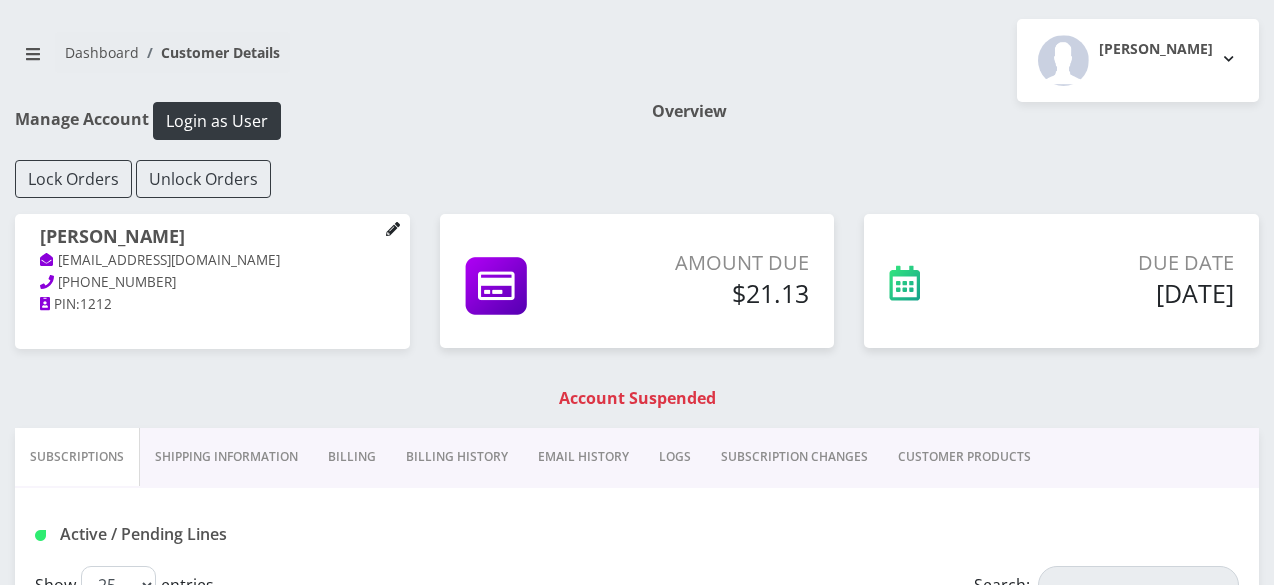 click 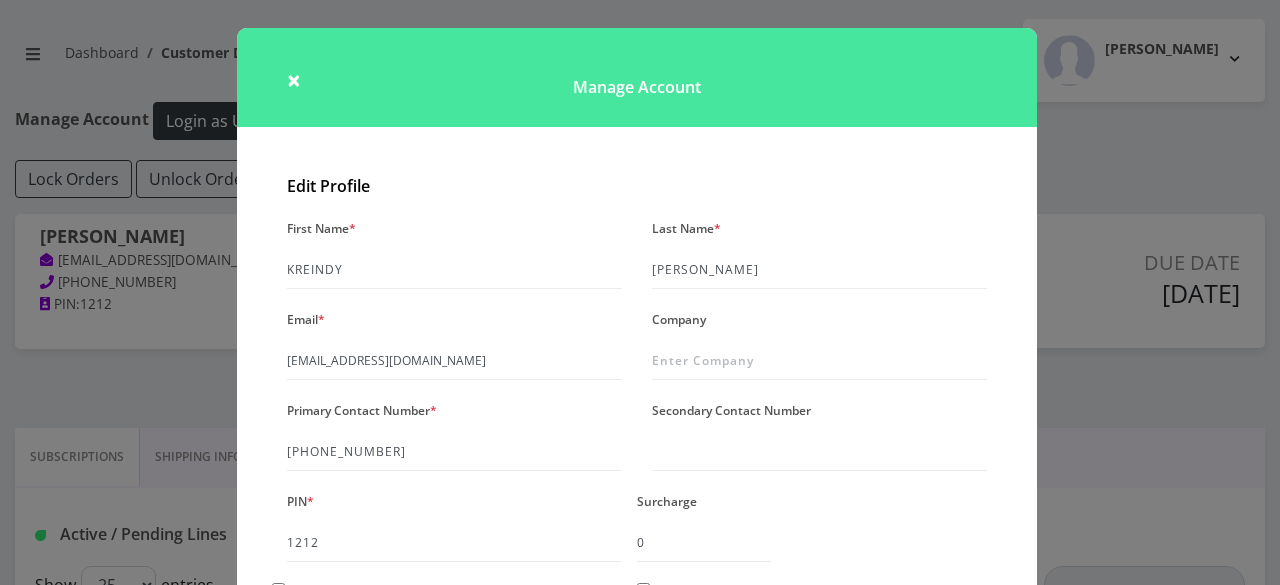 drag, startPoint x: 283, startPoint y: 364, endPoint x: 539, endPoint y: 363, distance: 256.00195 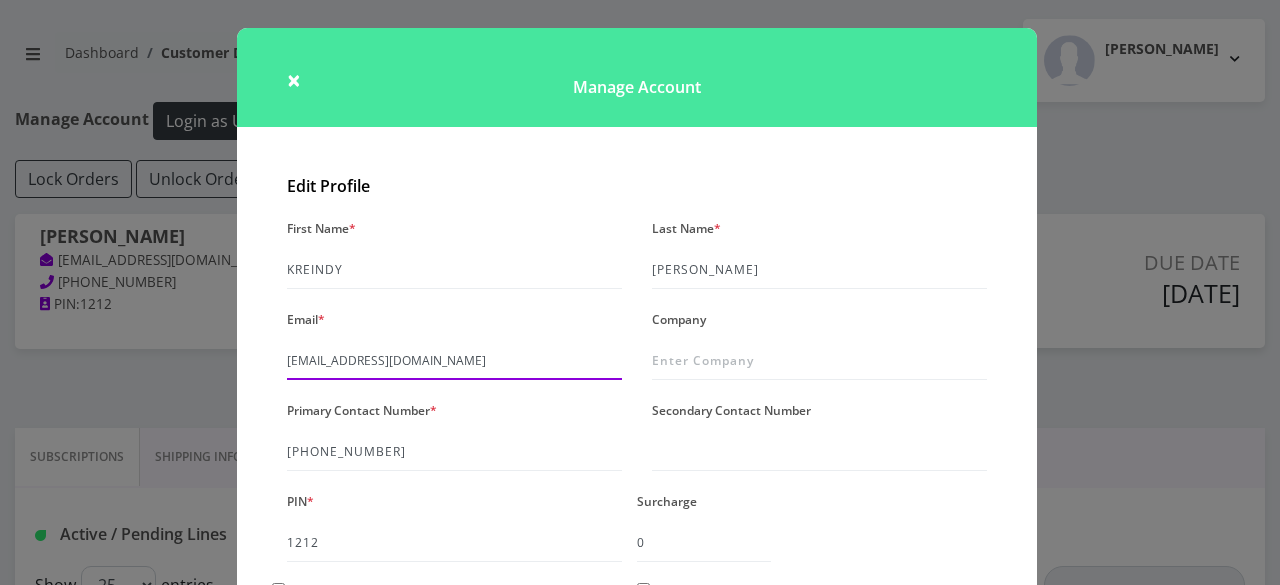 drag, startPoint x: 510, startPoint y: 361, endPoint x: 264, endPoint y: 379, distance: 246.65765 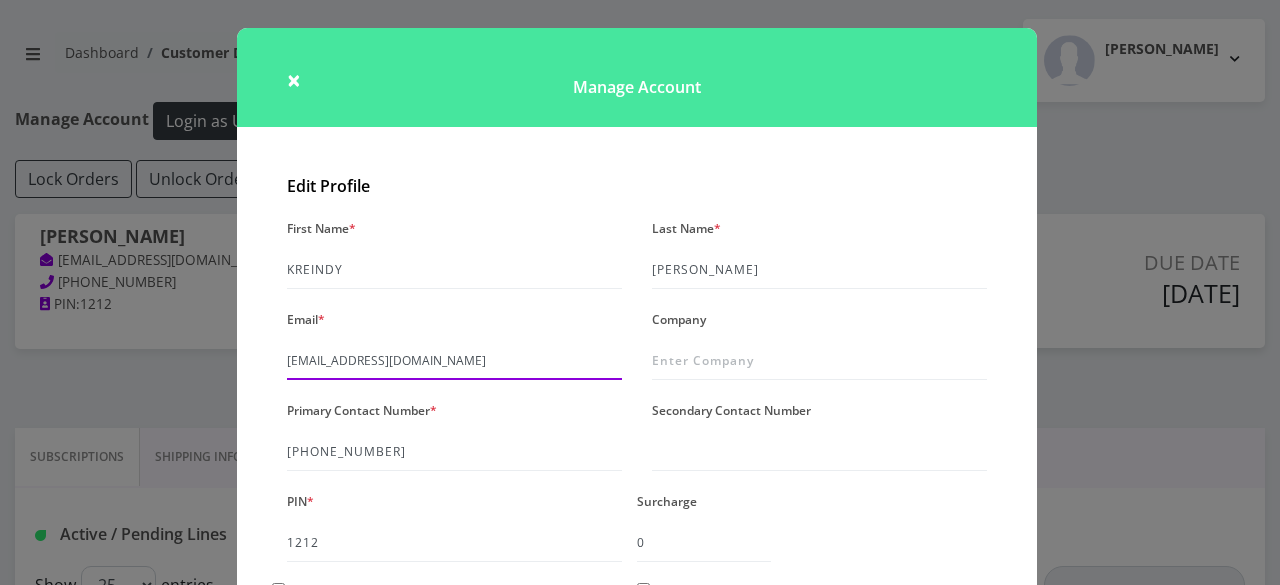 click on "Edit Profile
First Name  *
KREINDY
Last Name  *
SCHONFELD
Email  *
shgy9700+8455021523@gmail.com
Company
Primary Contact Number  *
845-502-1523
Secondary Contact Number
PIN  *
1212
0" at bounding box center (637, 457) 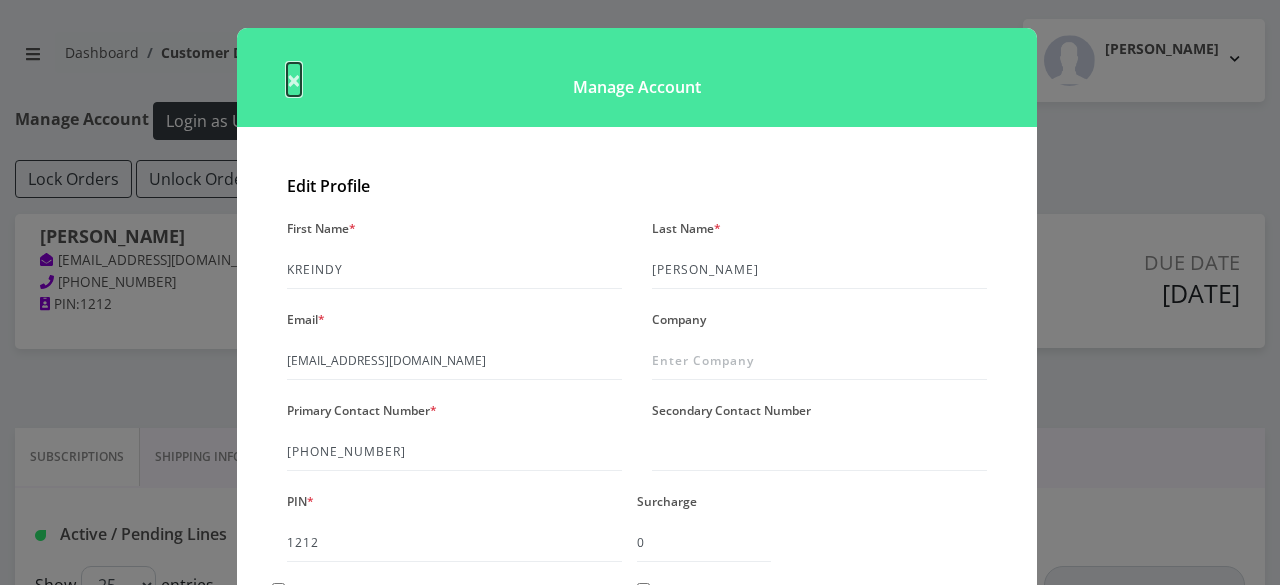 click on "×" at bounding box center (294, 79) 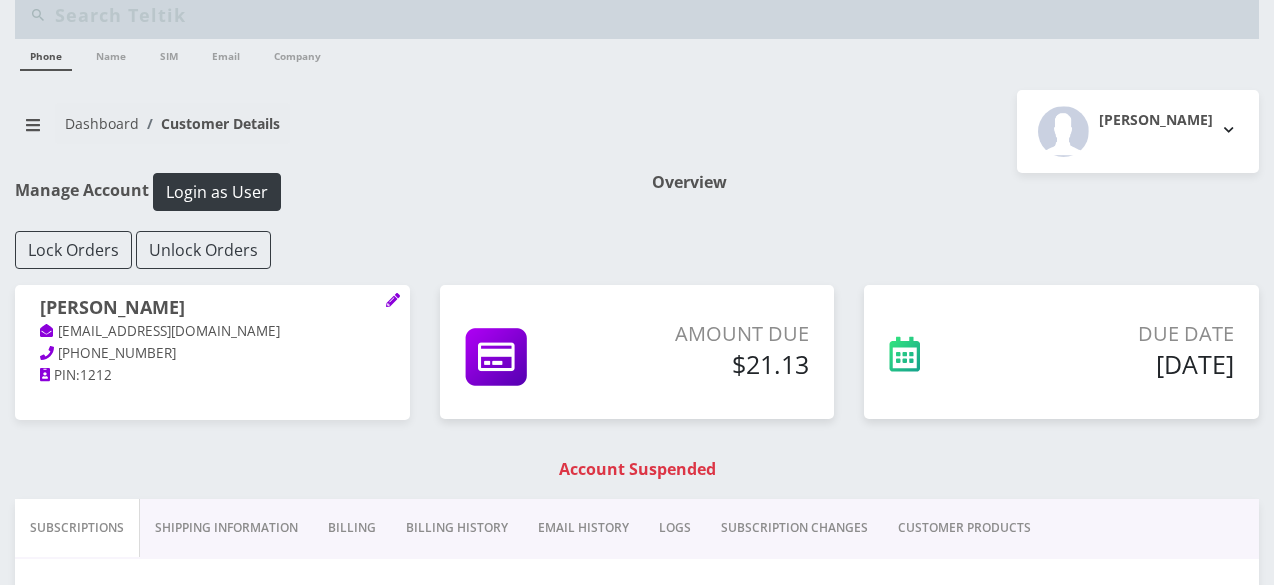 scroll, scrollTop: 0, scrollLeft: 0, axis: both 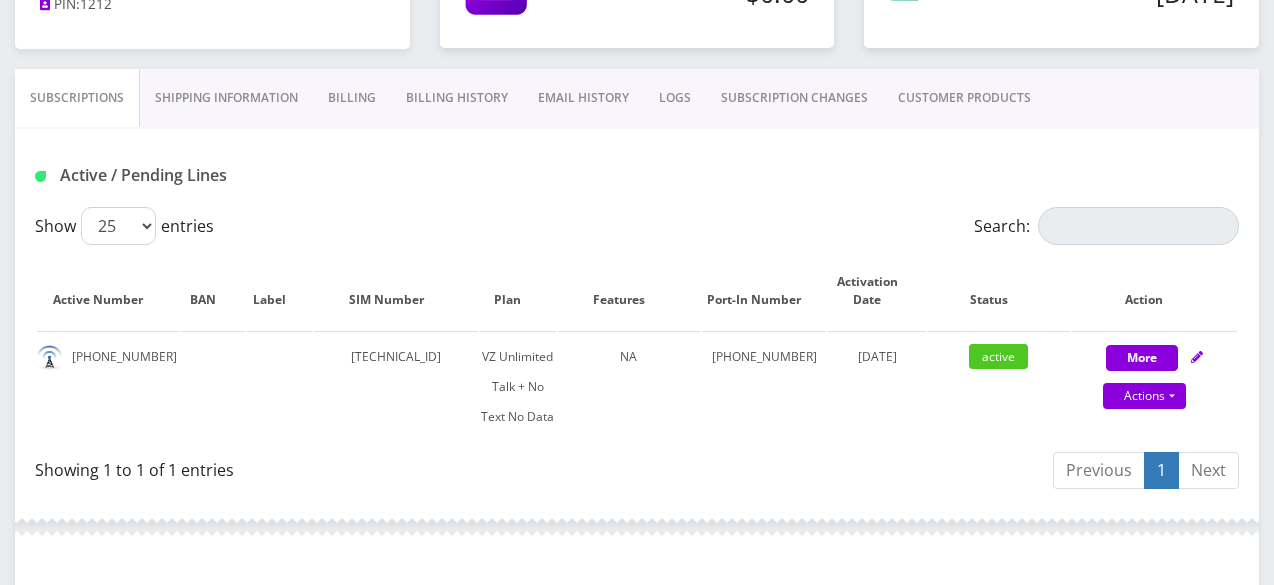click on "Billing History" at bounding box center [457, 98] 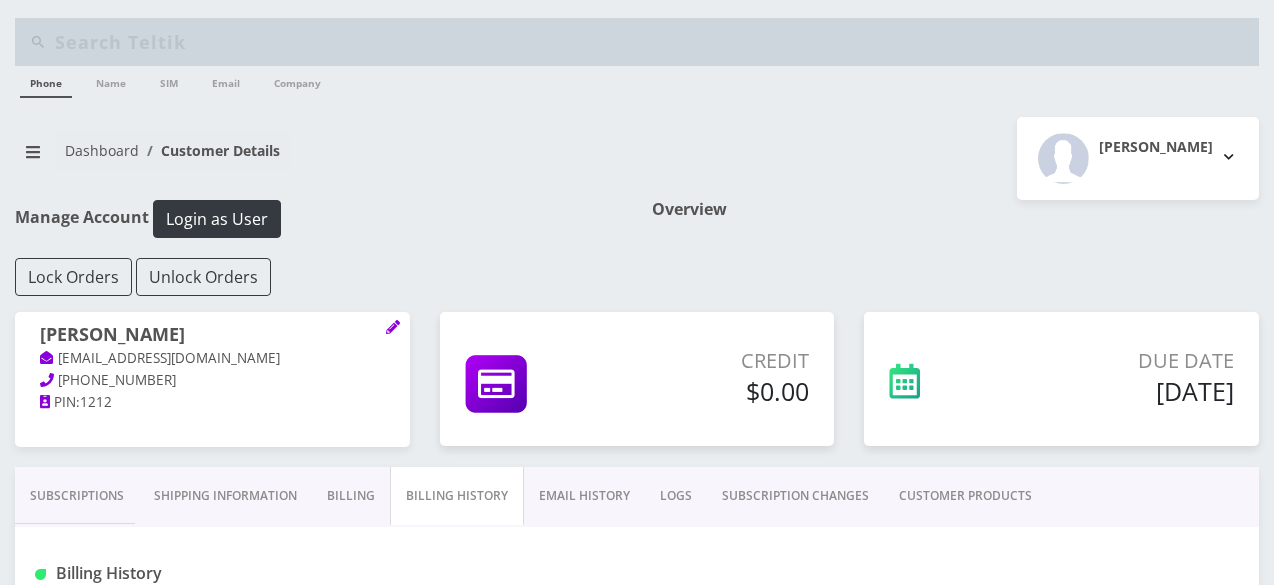 scroll, scrollTop: 0, scrollLeft: 0, axis: both 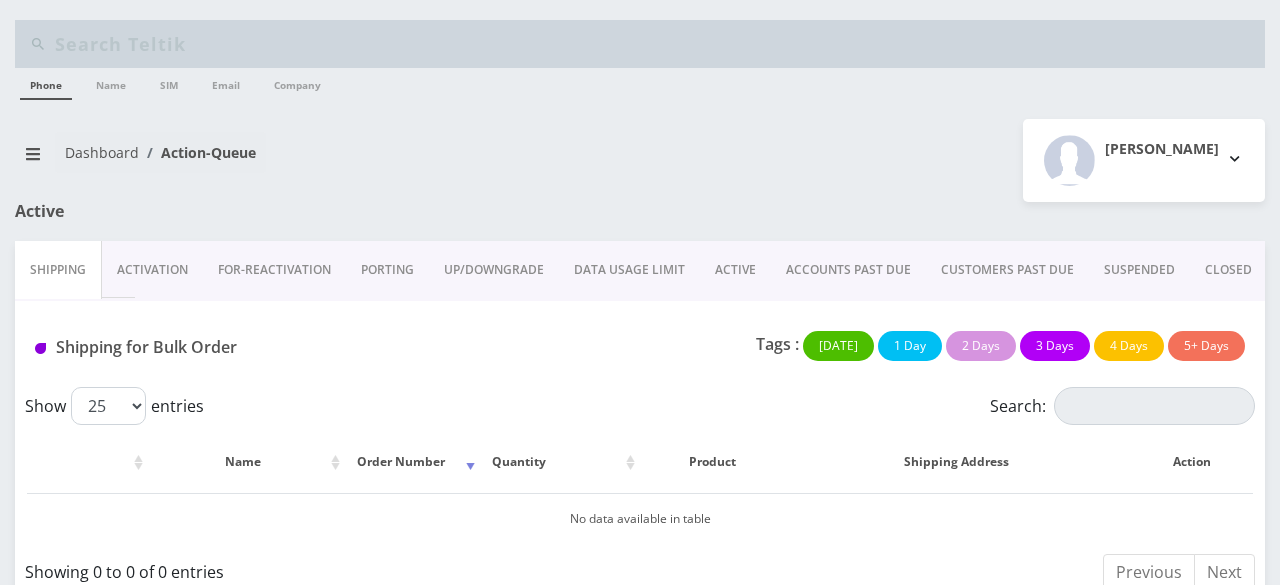 click on "ACTIVE" at bounding box center [735, 270] 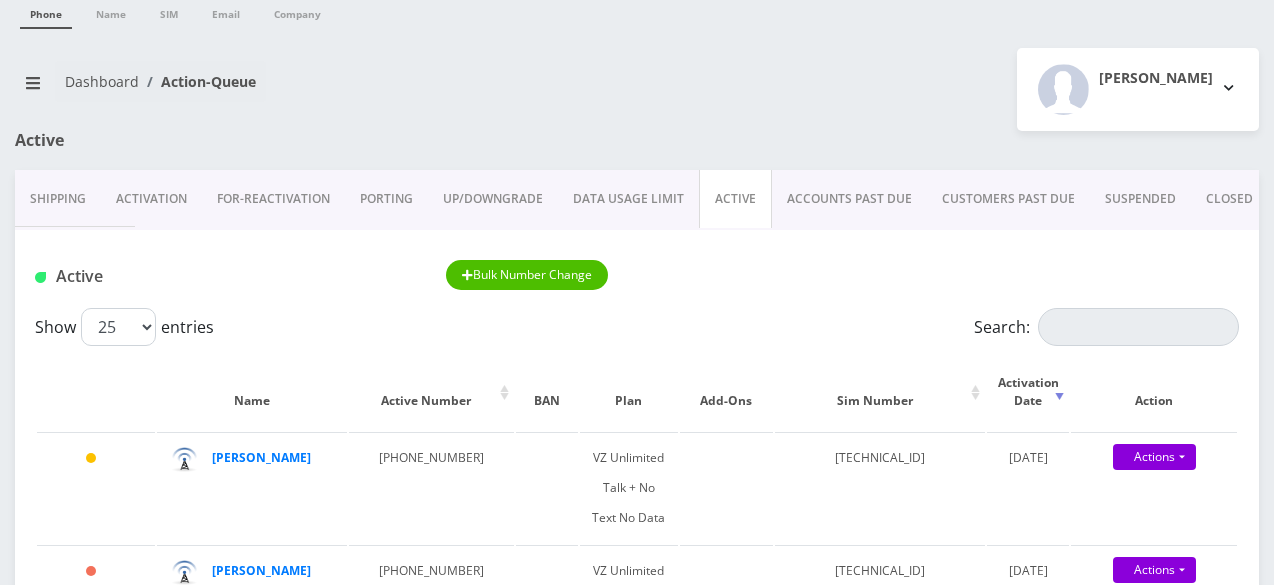 scroll, scrollTop: 100, scrollLeft: 0, axis: vertical 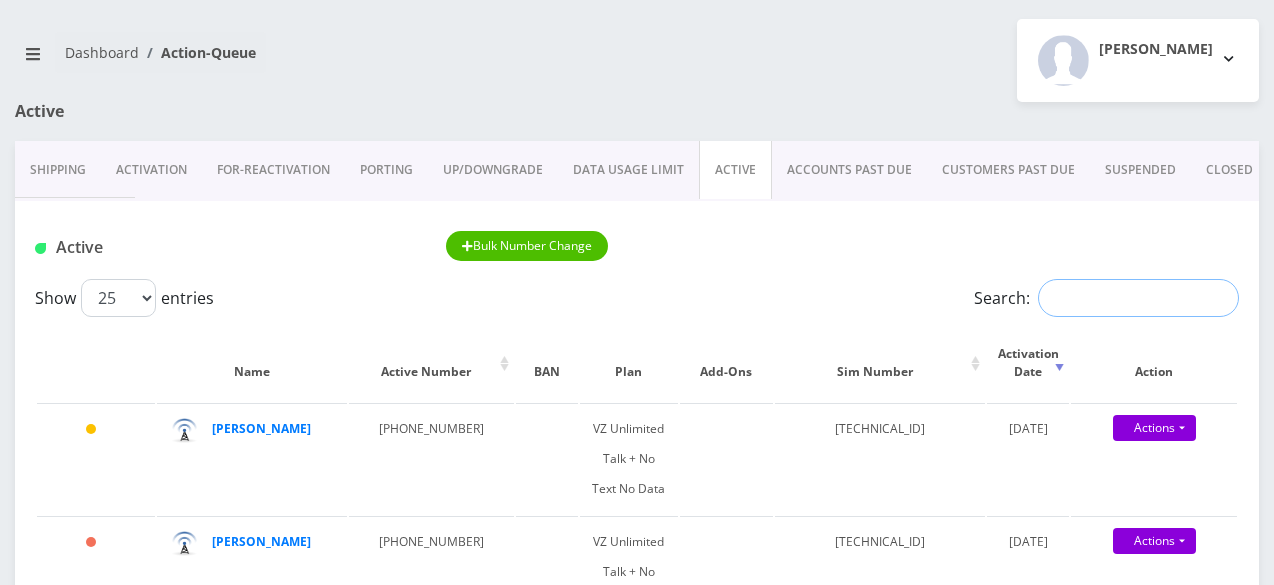 click on "Search:" at bounding box center (1138, 298) 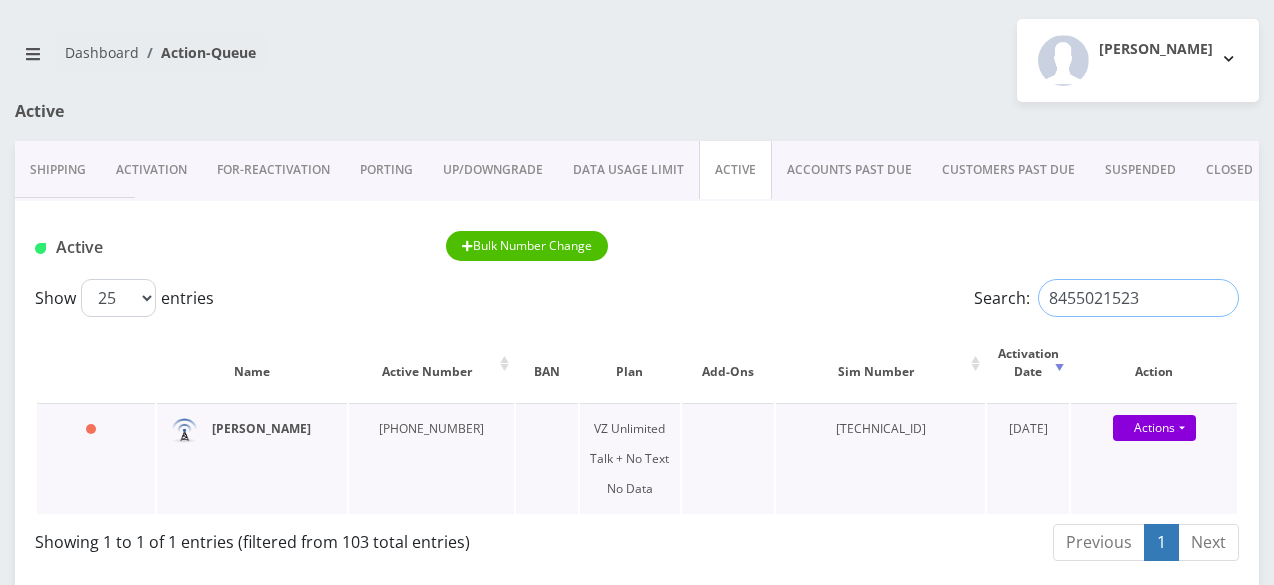 type on "8455021523" 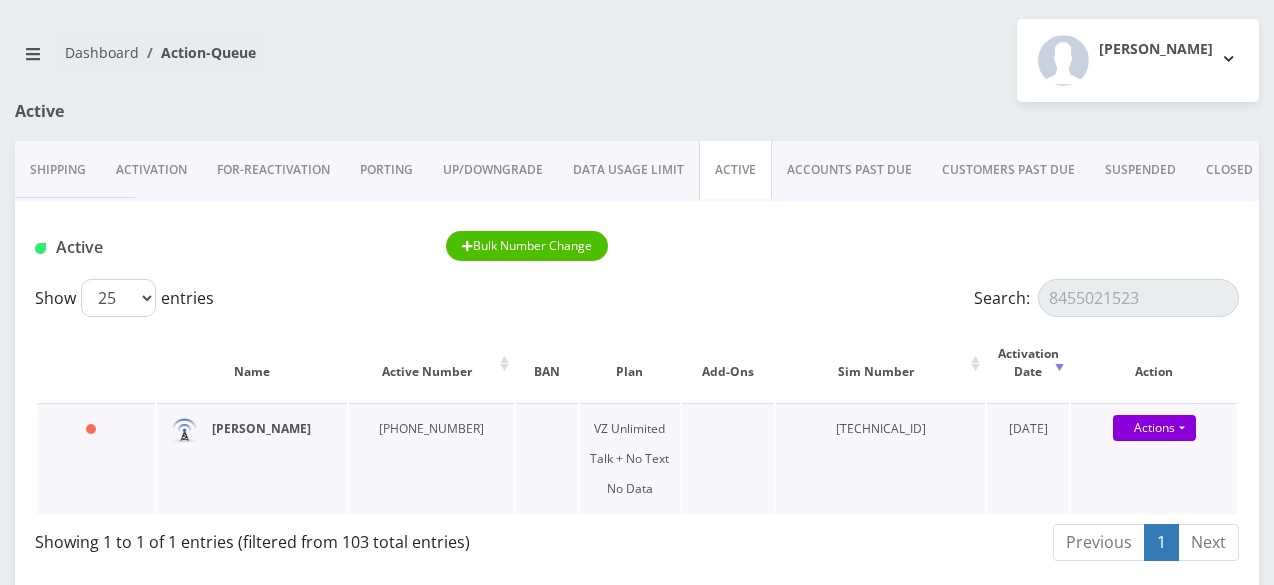 click on "[PERSON_NAME]" at bounding box center (261, 428) 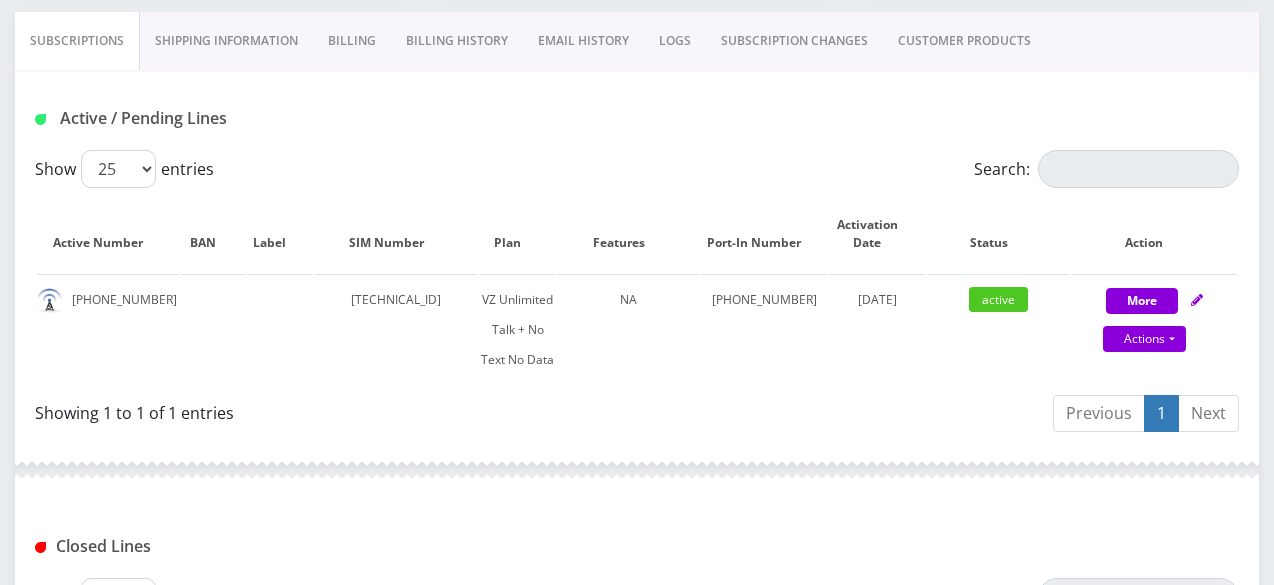 scroll, scrollTop: 400, scrollLeft: 0, axis: vertical 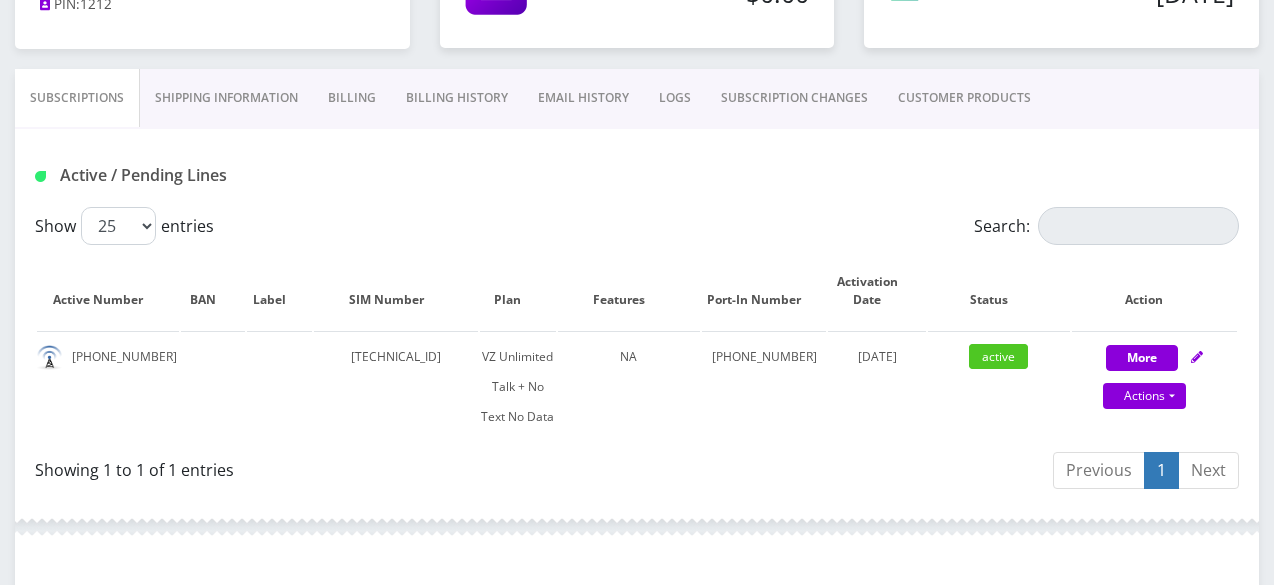 click on "Billing History" at bounding box center (457, 98) 